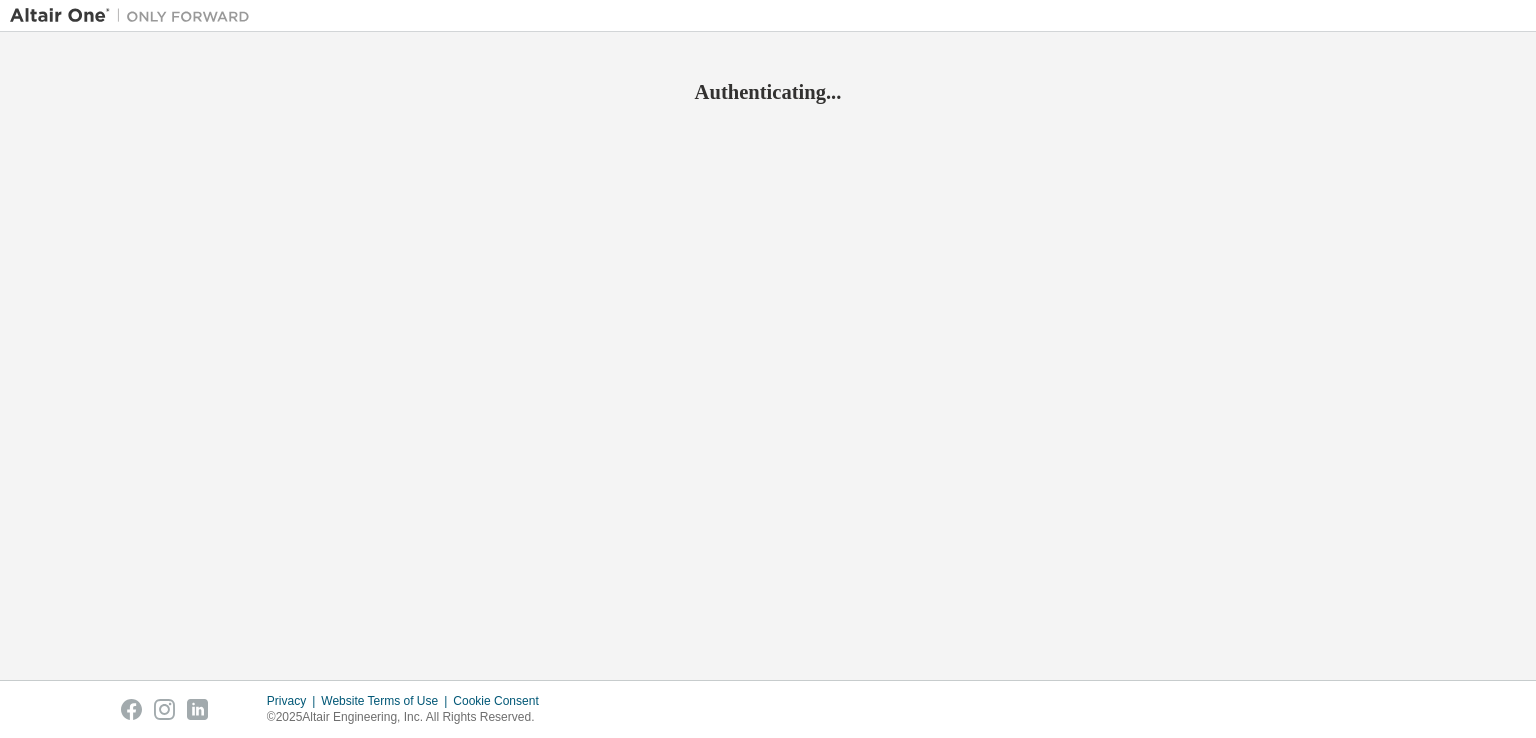scroll, scrollTop: 0, scrollLeft: 0, axis: both 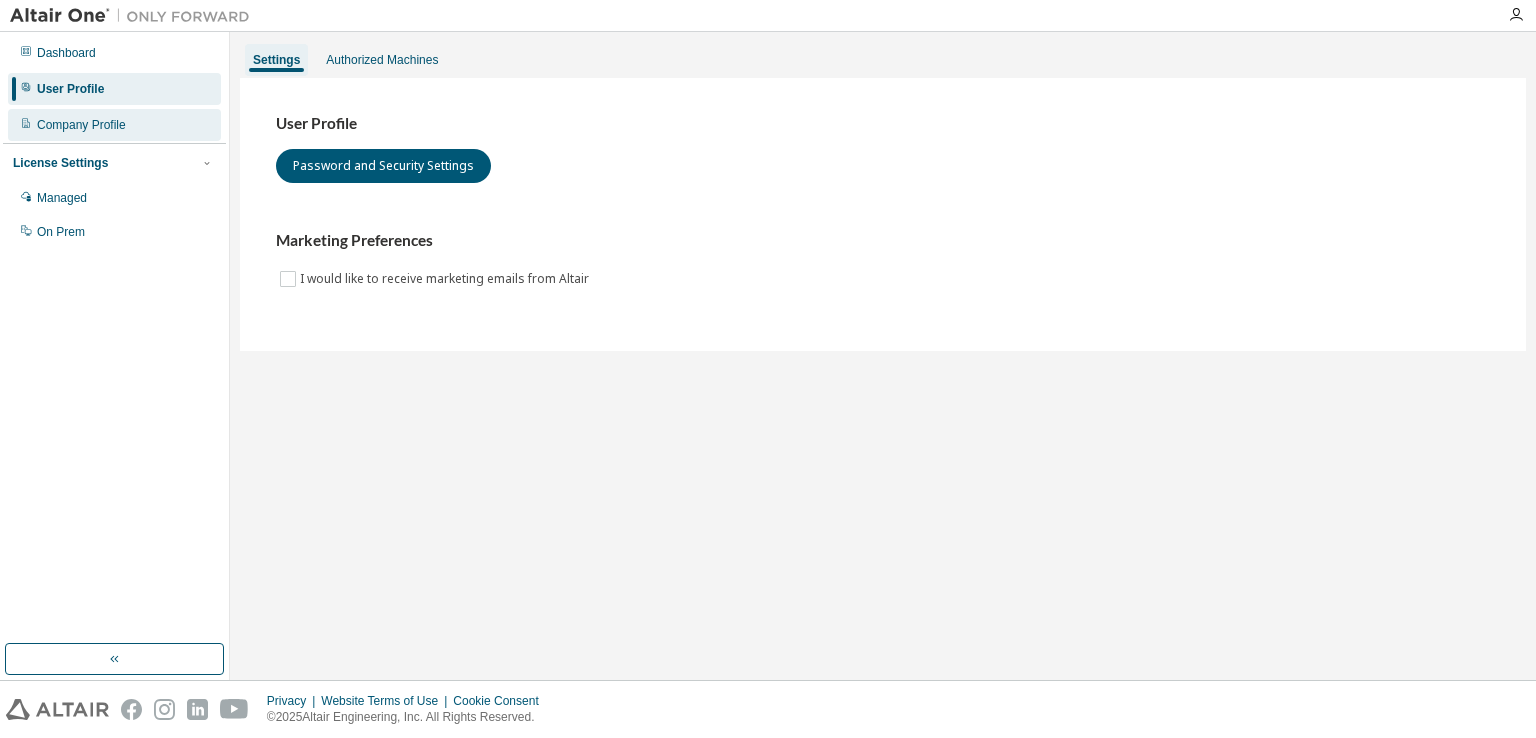 click on "Company Profile" at bounding box center (114, 125) 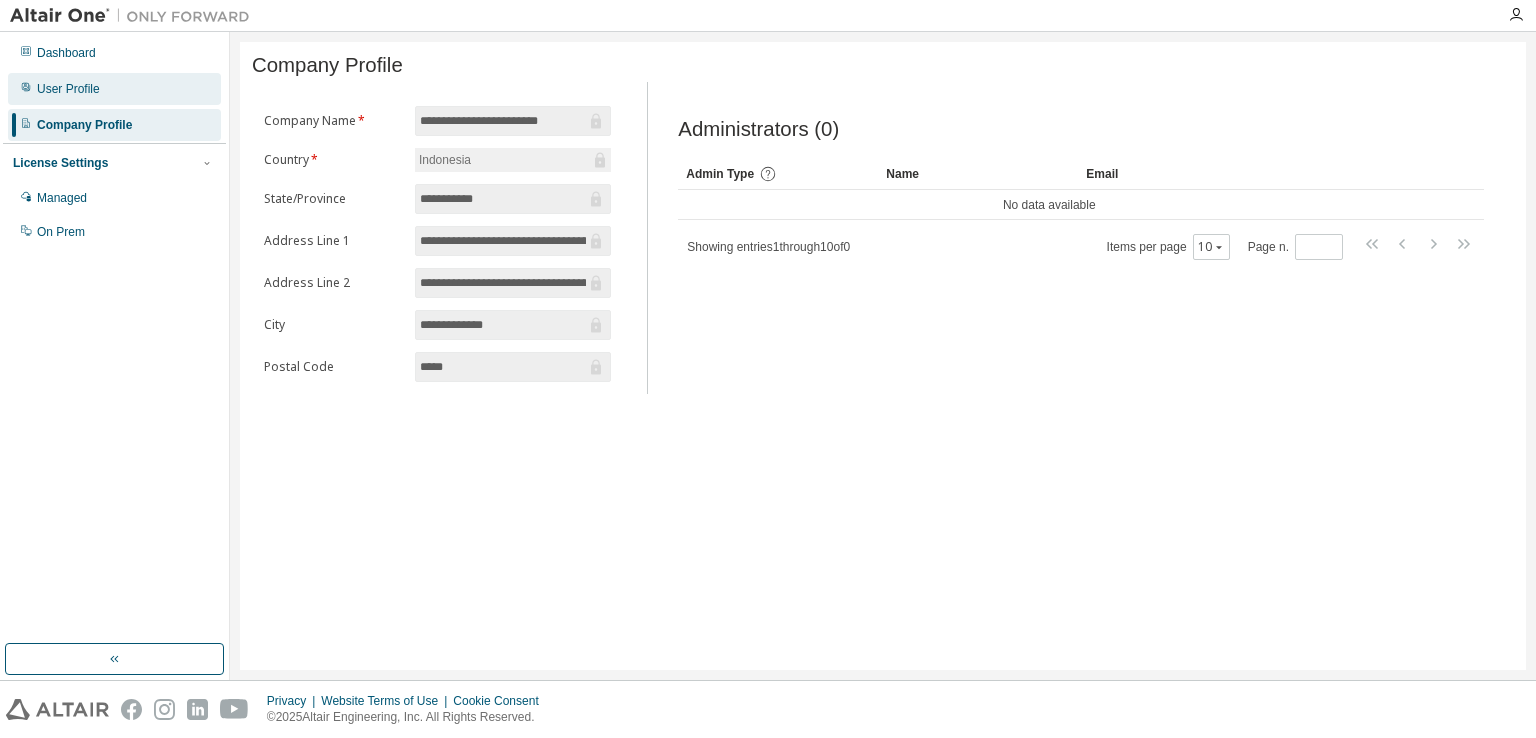 click on "User Profile" at bounding box center [114, 89] 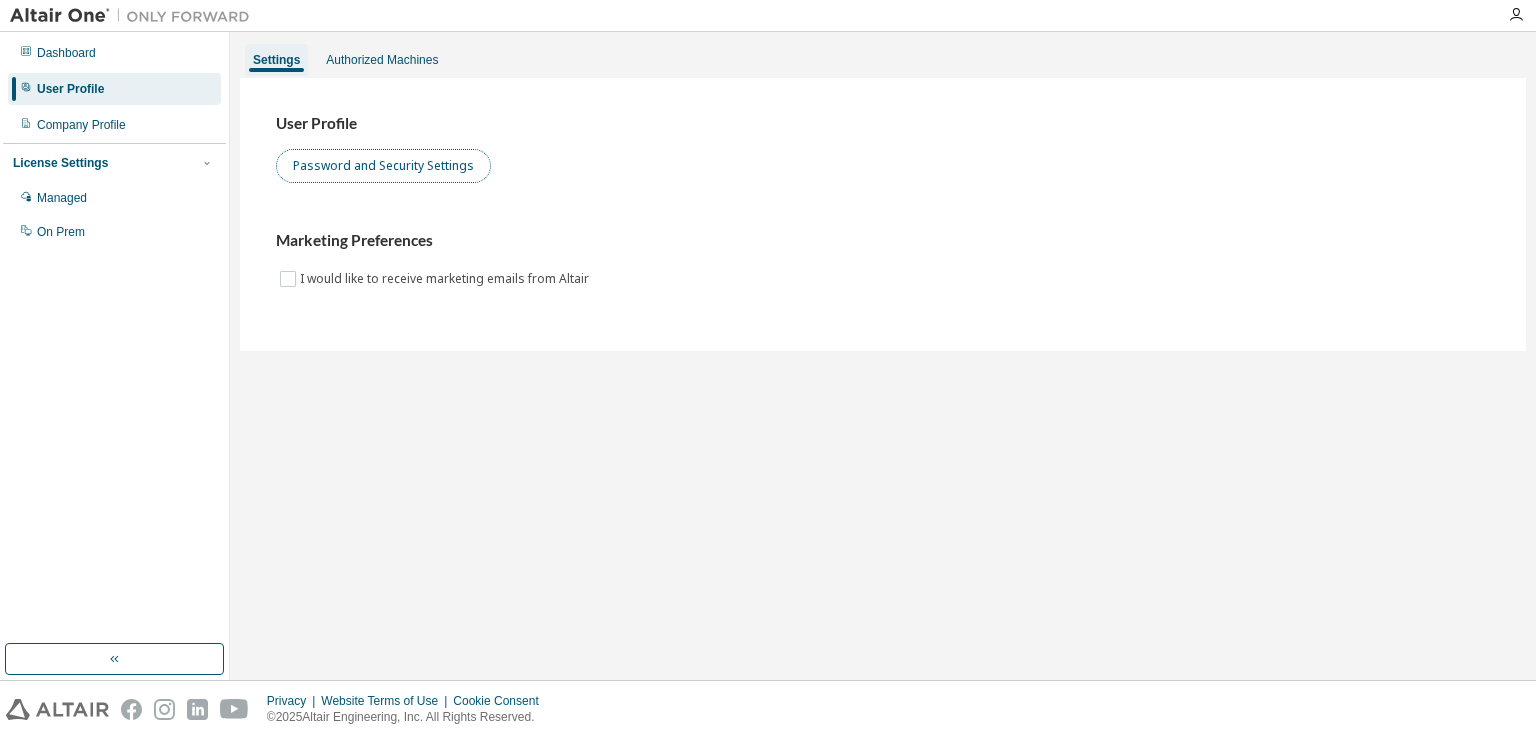 click on "Password and Security Settings" at bounding box center (383, 166) 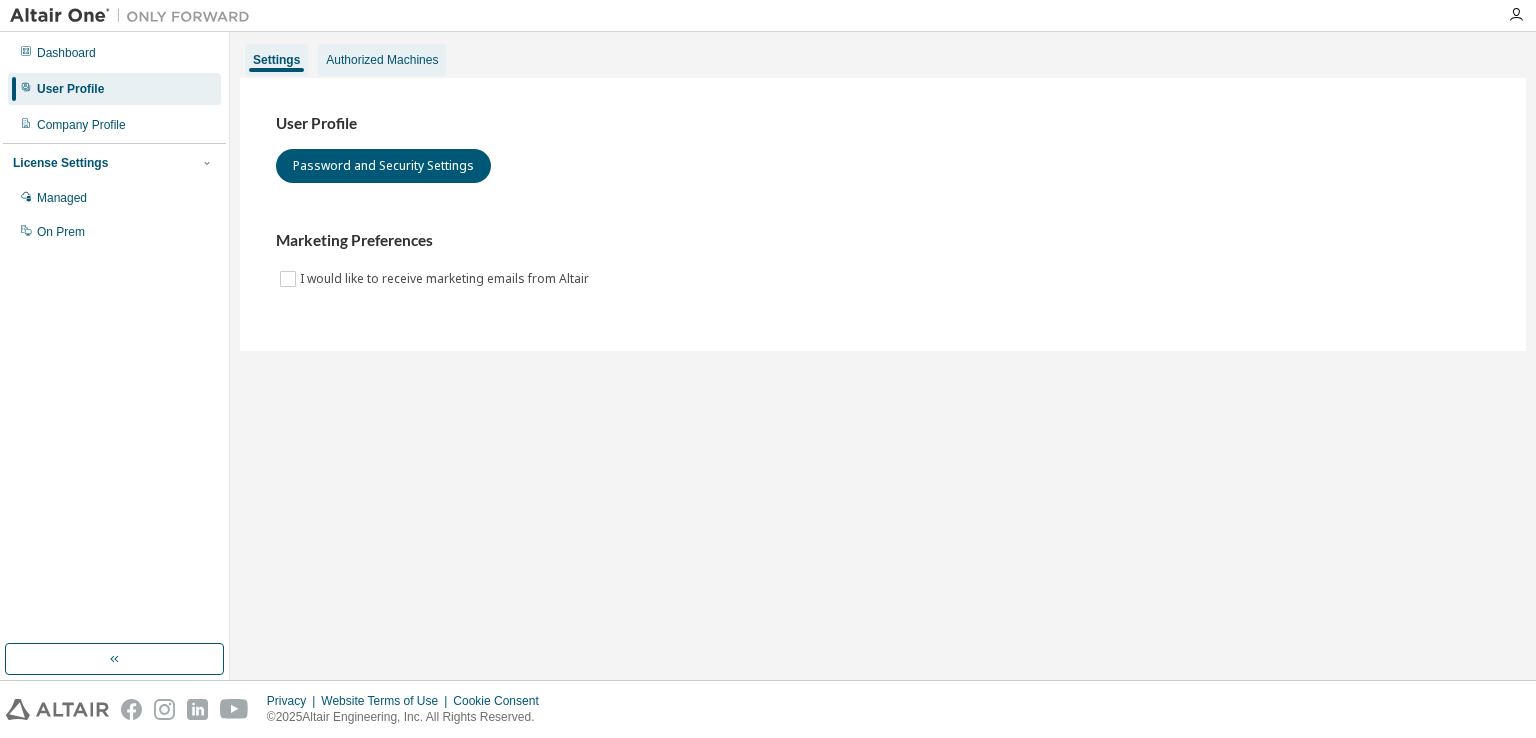 click on "Authorized Machines" at bounding box center [382, 60] 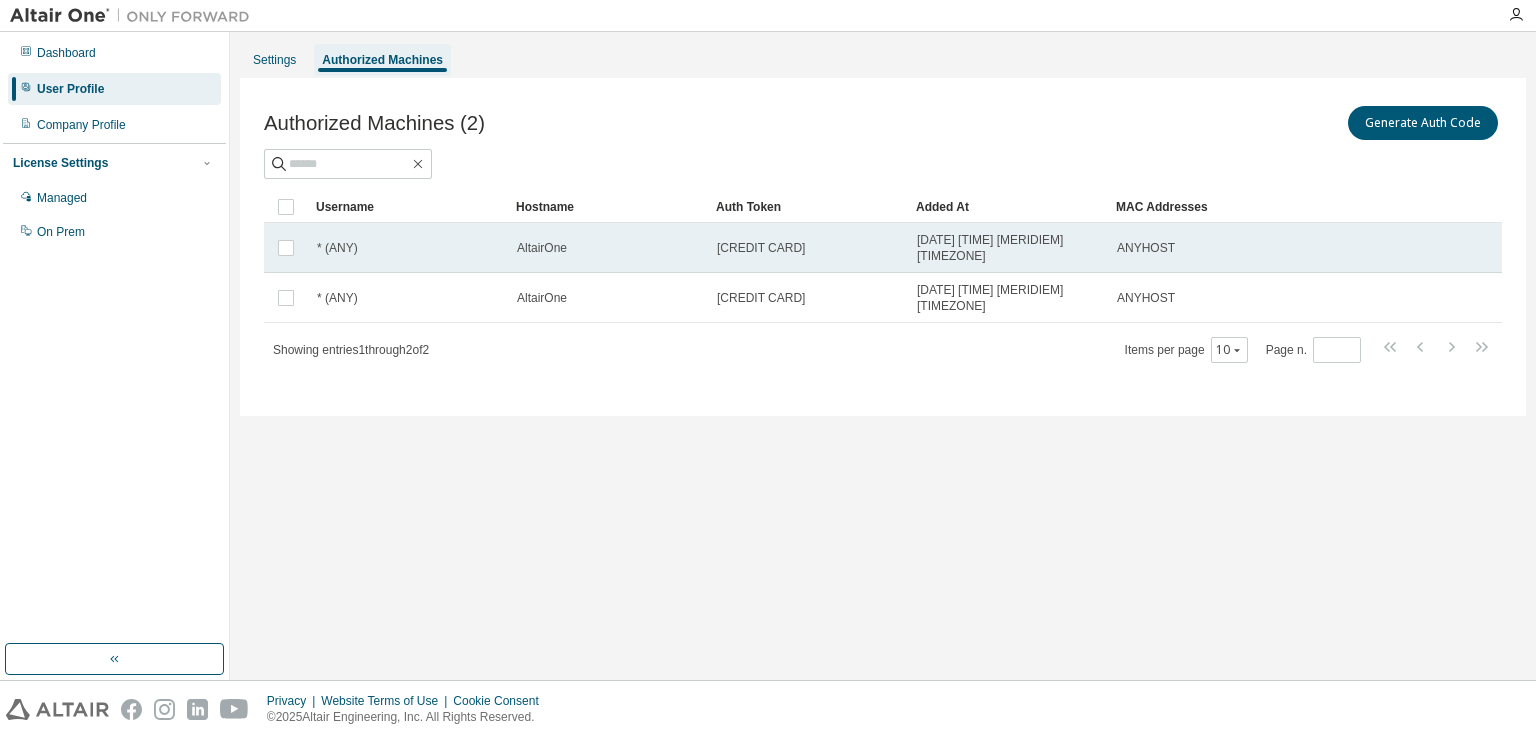 click on "* (ANY)" at bounding box center (408, 248) 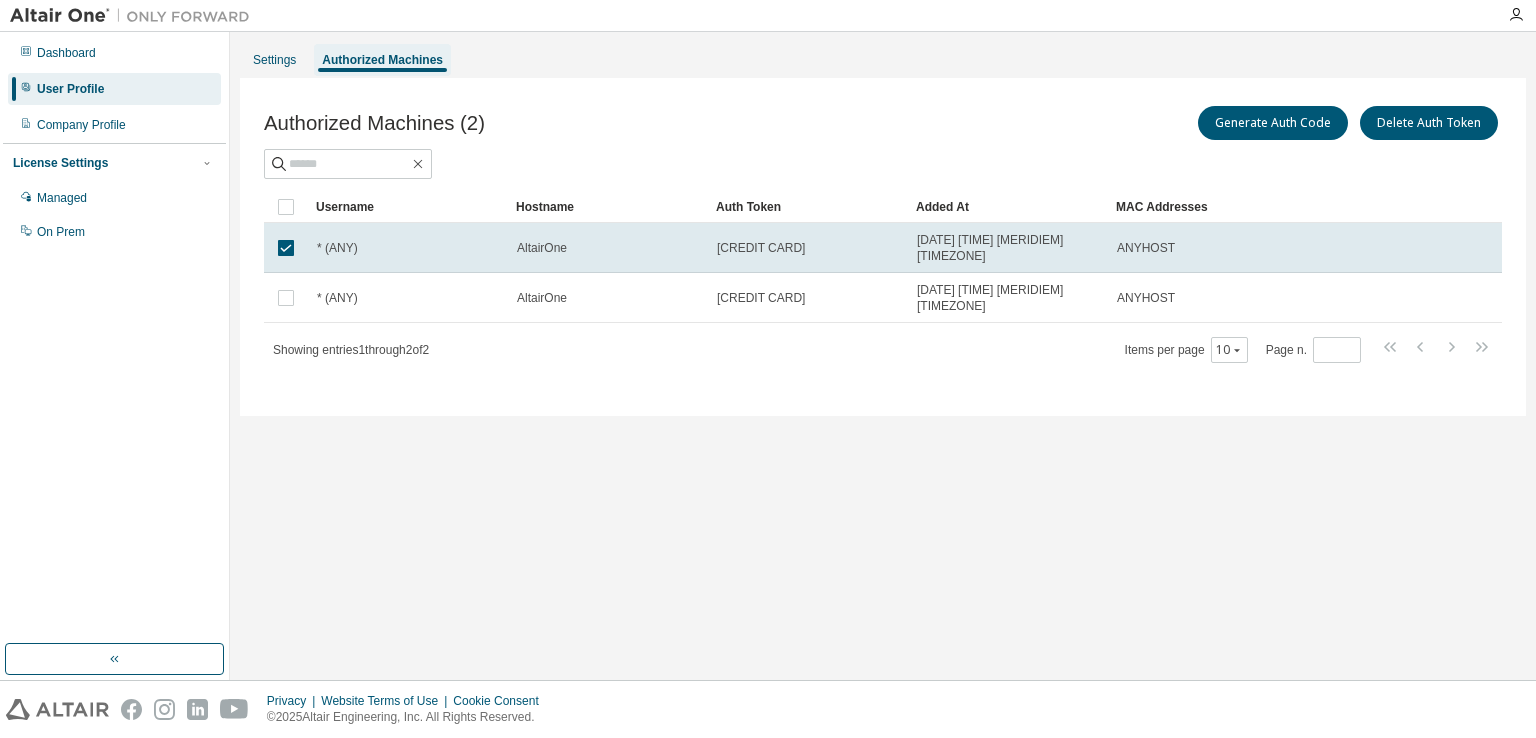 click on "User Profile" at bounding box center (114, 89) 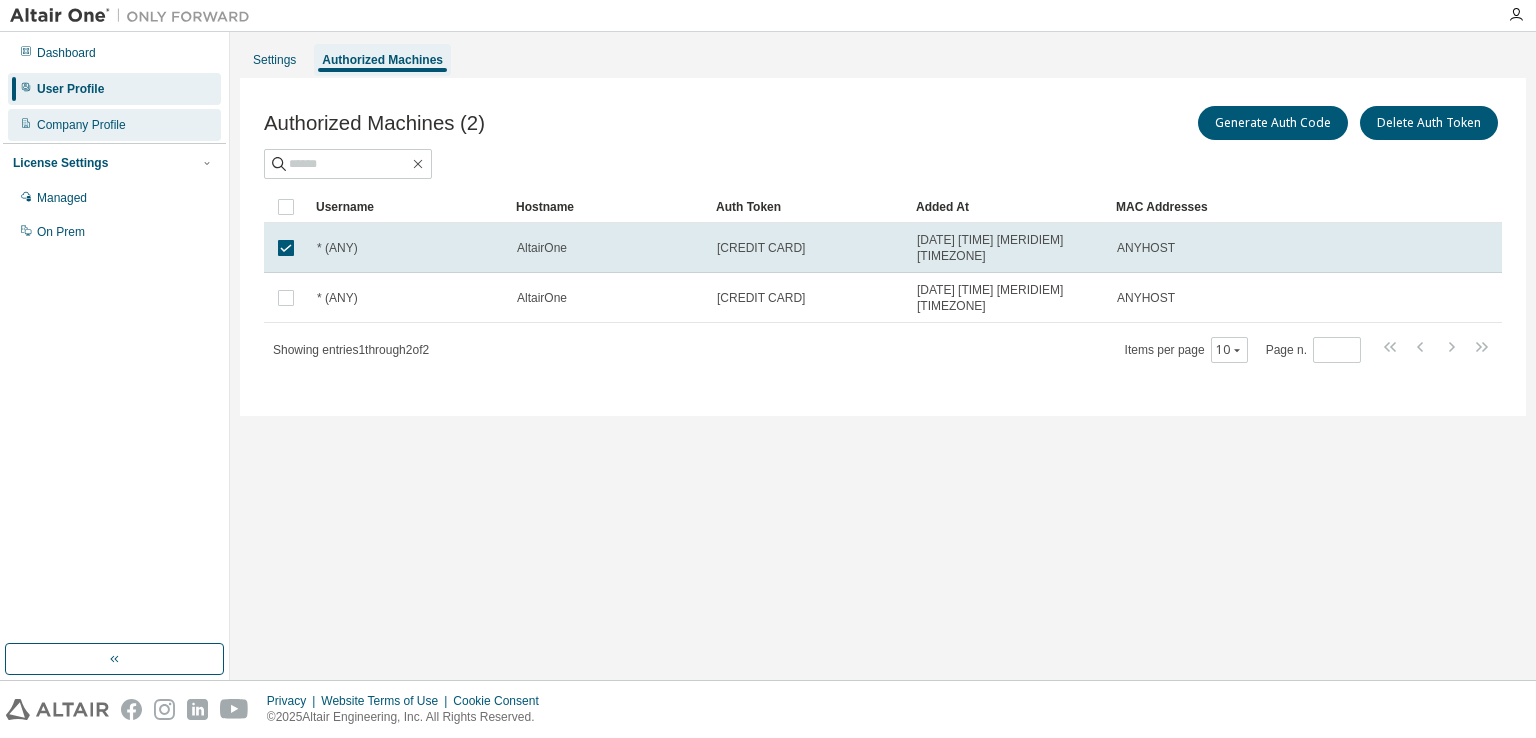 click on "Company Profile" at bounding box center [114, 125] 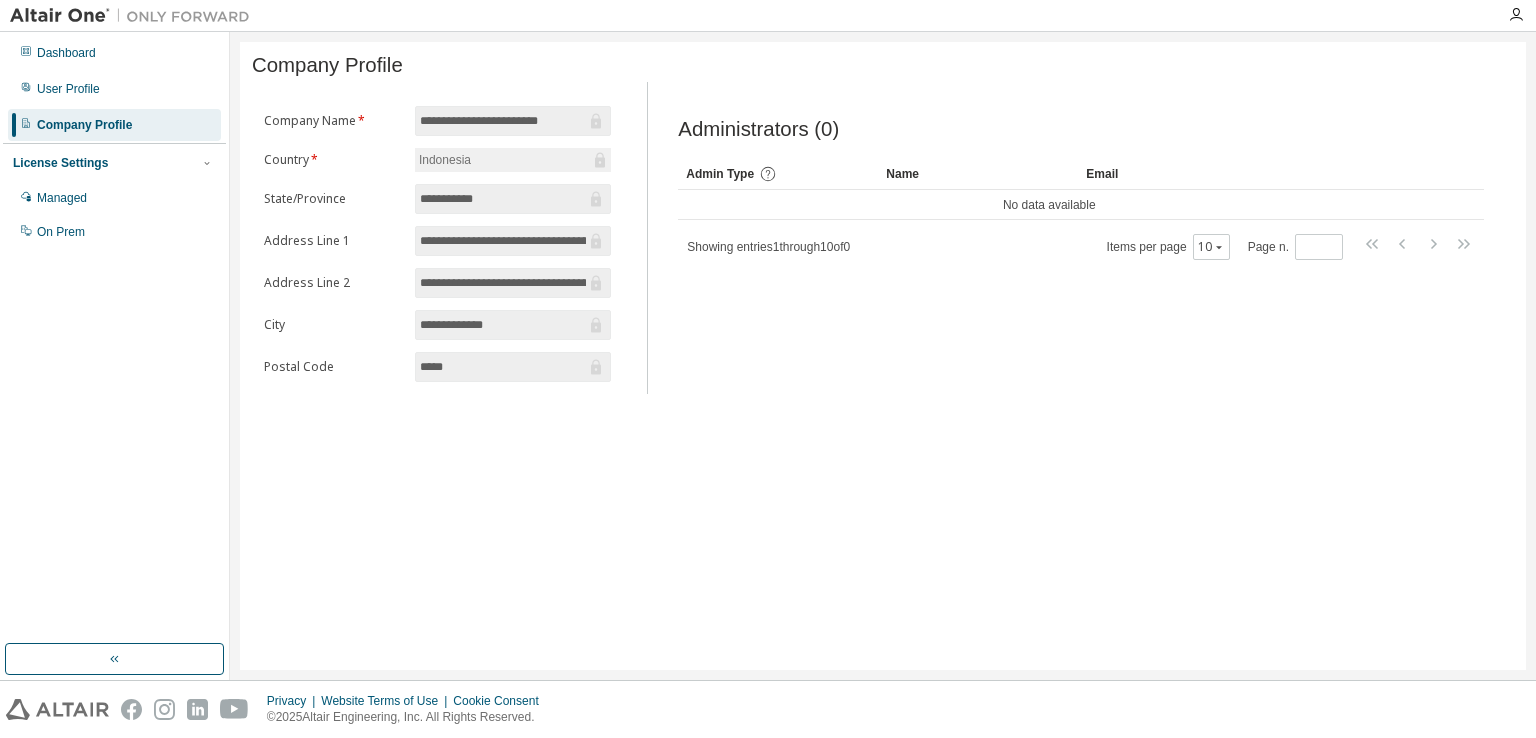 click on "**********" at bounding box center (883, 356) 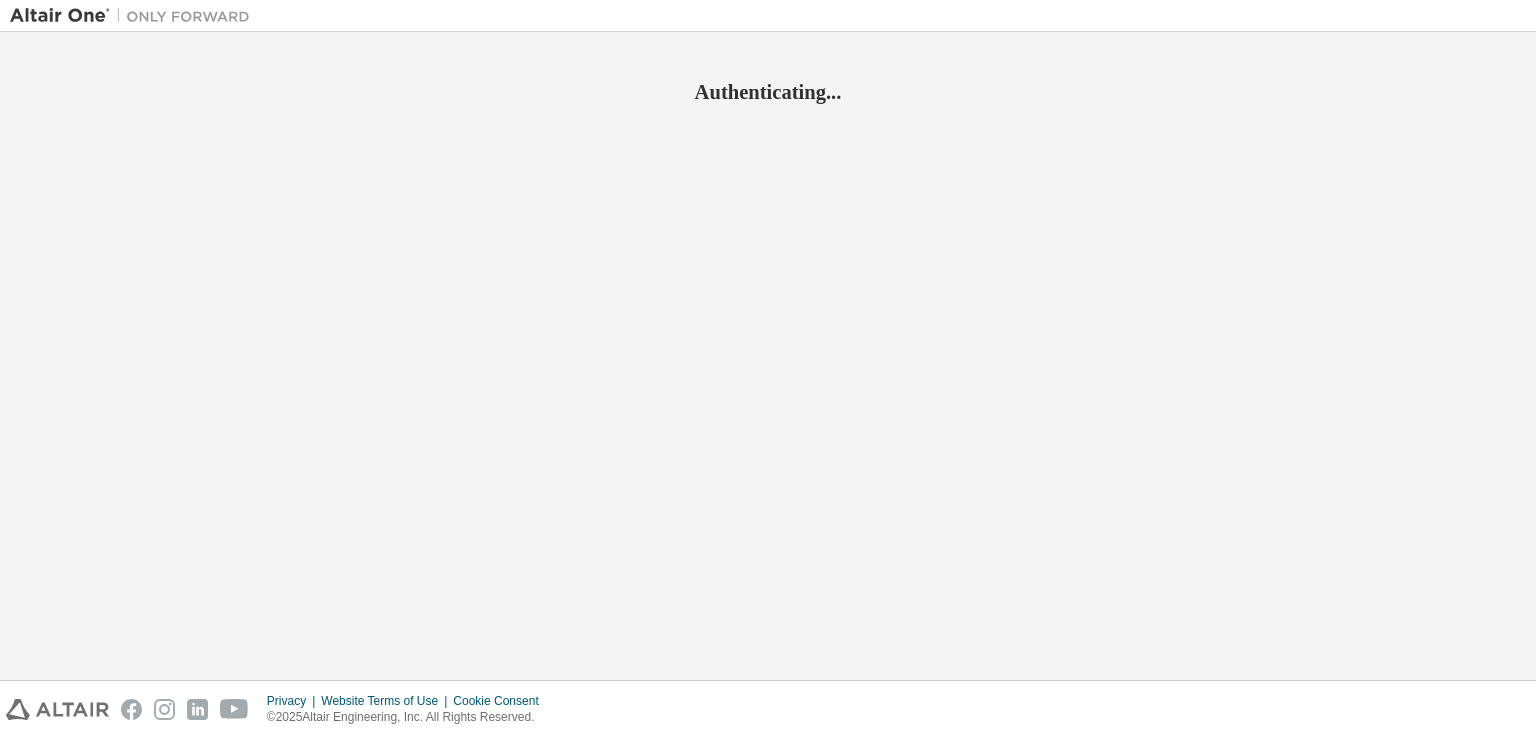 scroll, scrollTop: 0, scrollLeft: 0, axis: both 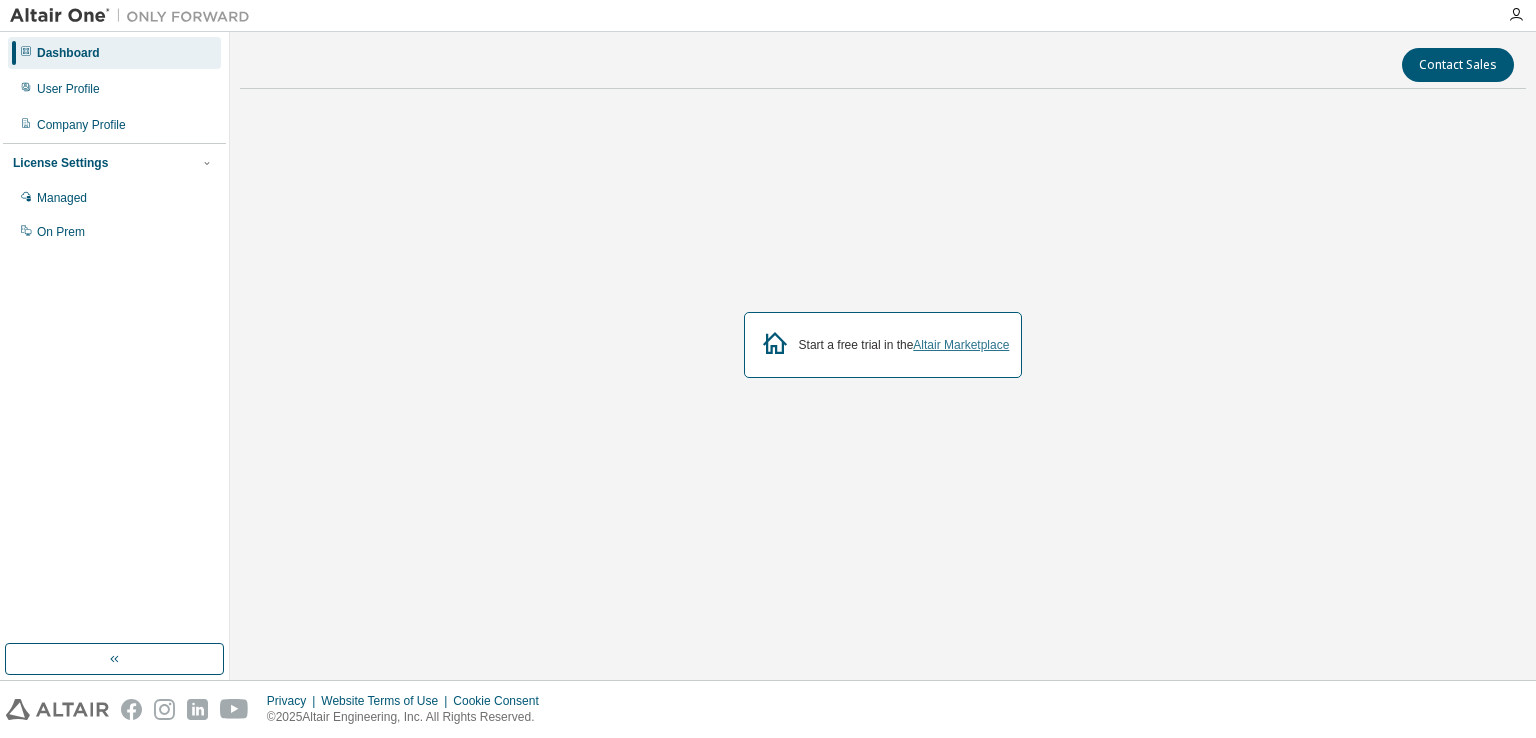 click on "Altair Marketplace" at bounding box center (961, 345) 